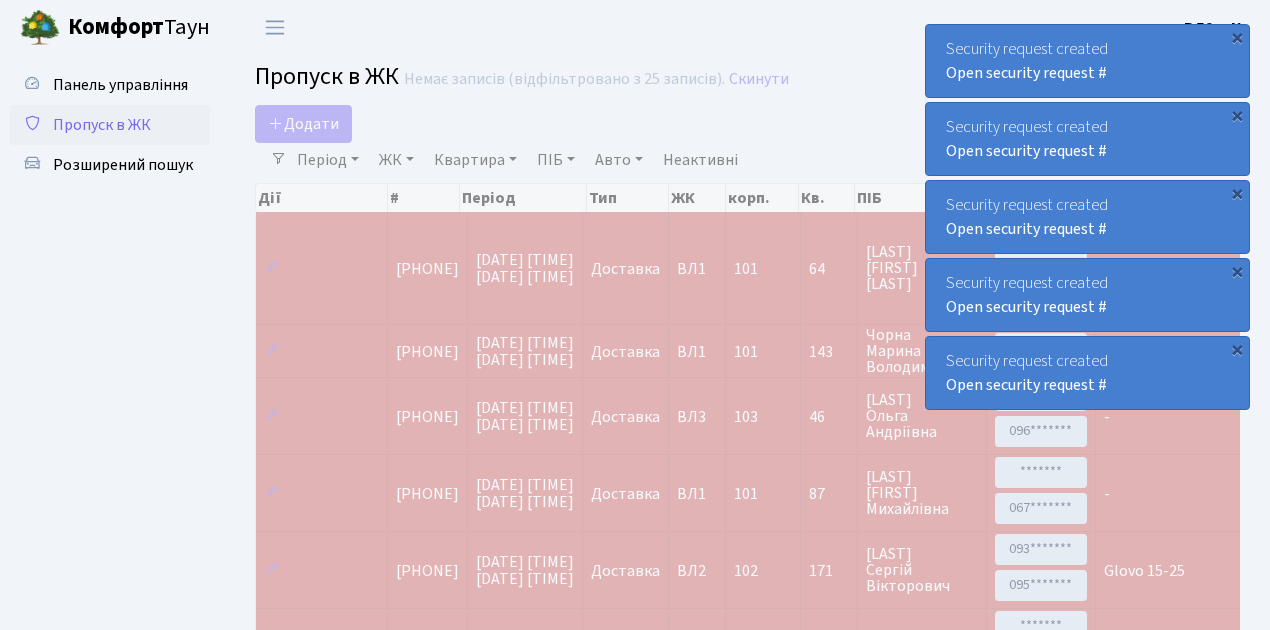 select on "25" 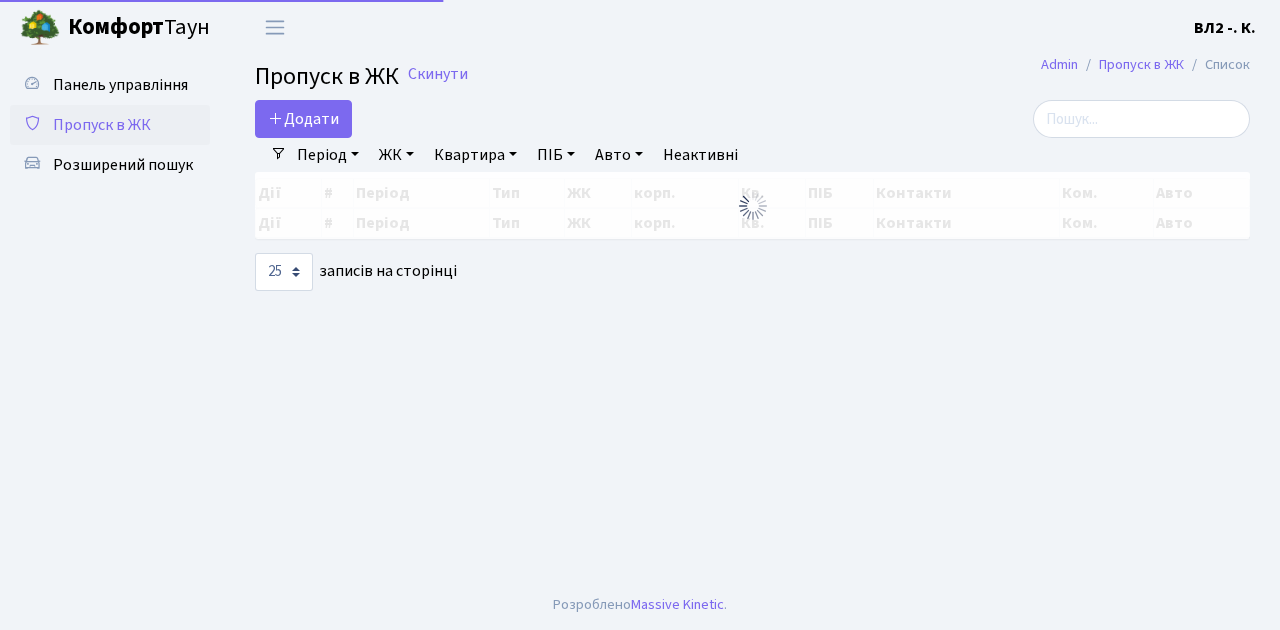 select on "25" 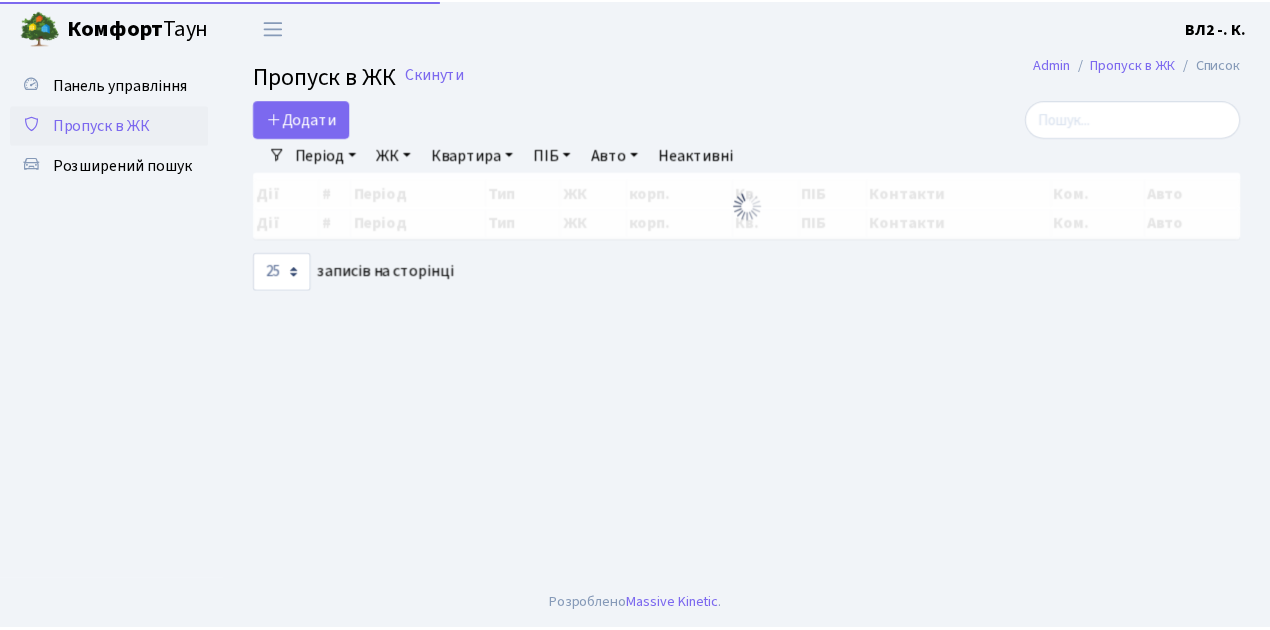 scroll, scrollTop: 0, scrollLeft: 0, axis: both 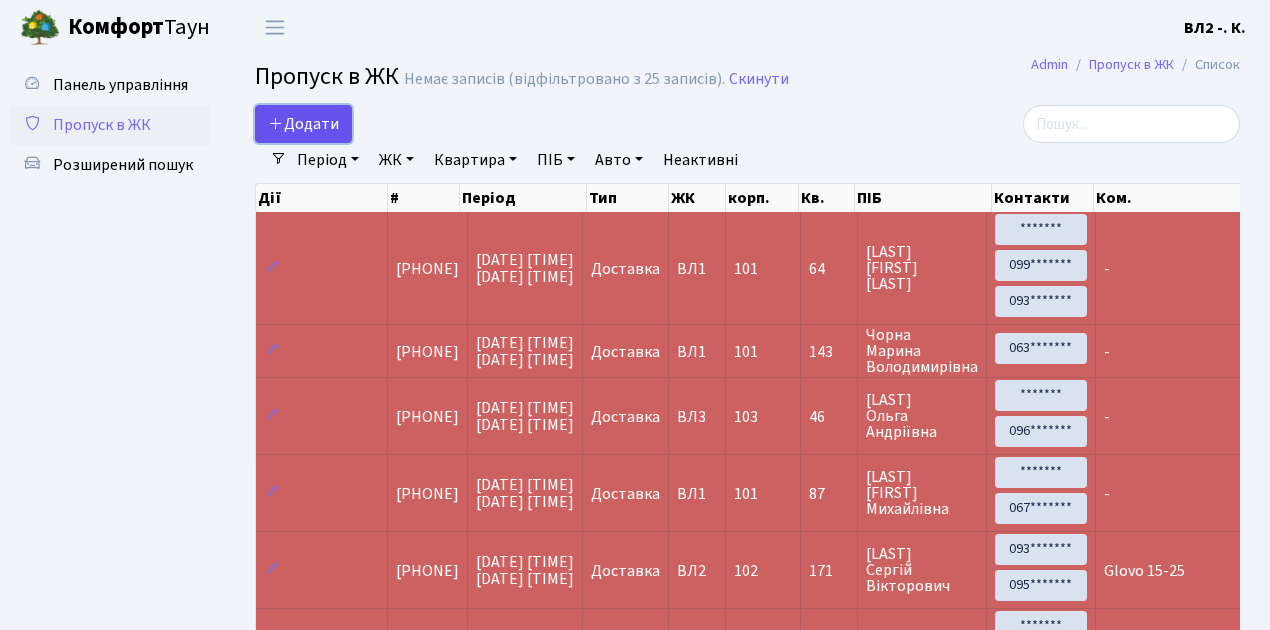 click on "Додати" at bounding box center [303, 124] 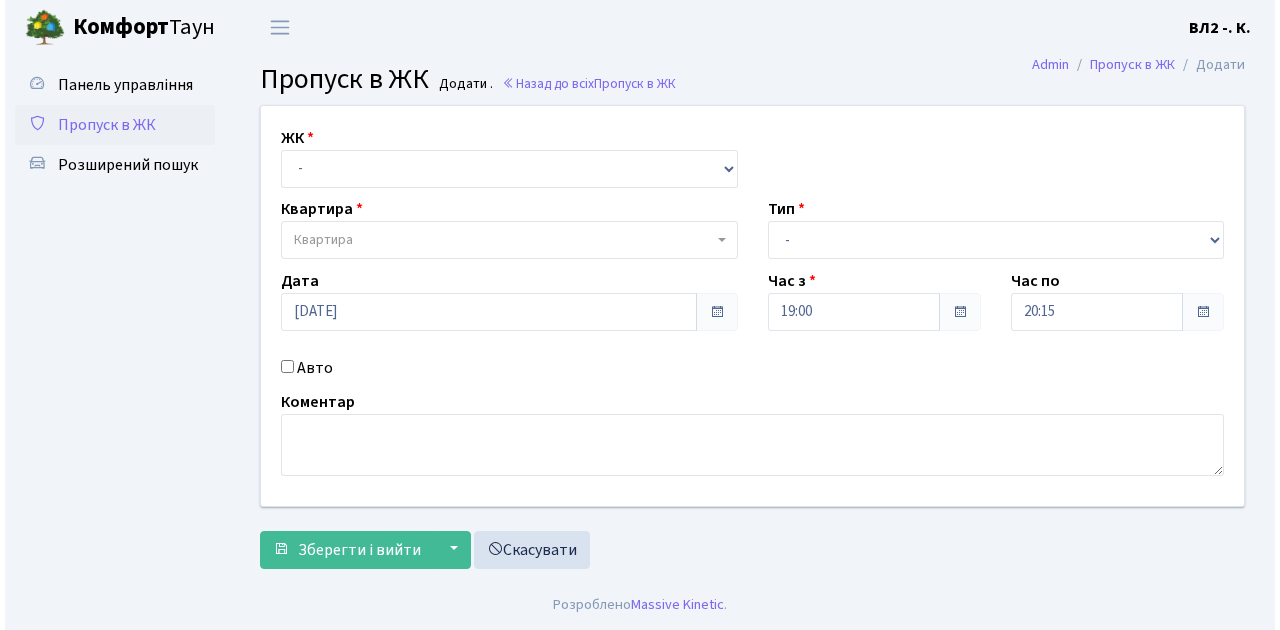 scroll, scrollTop: 0, scrollLeft: 0, axis: both 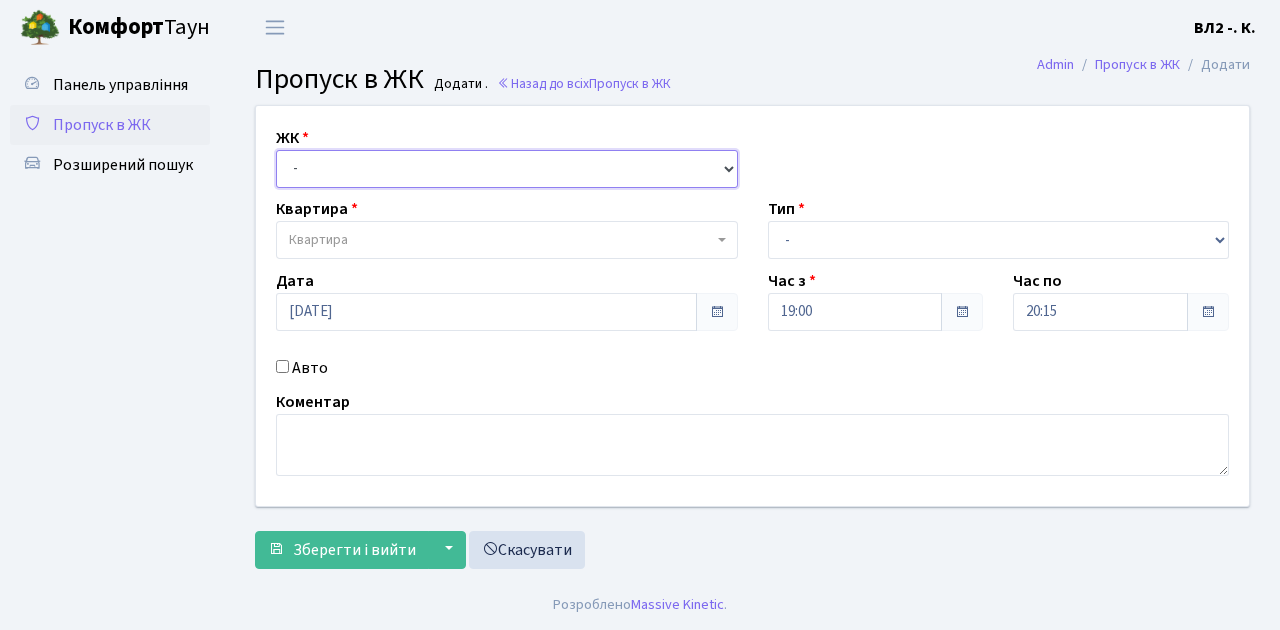 click on "-
ВЛ1, [CITY], [STREET], [HOUSE_NUMBER]/[APARTMENT_NUMBER]
ВЛ2, [STREET], [HOUSE_NUMBER]
ВЛ3, [STREET], [HOUSE_NUMBER]/[APARTMENT_NUMBER]" at bounding box center (507, 169) 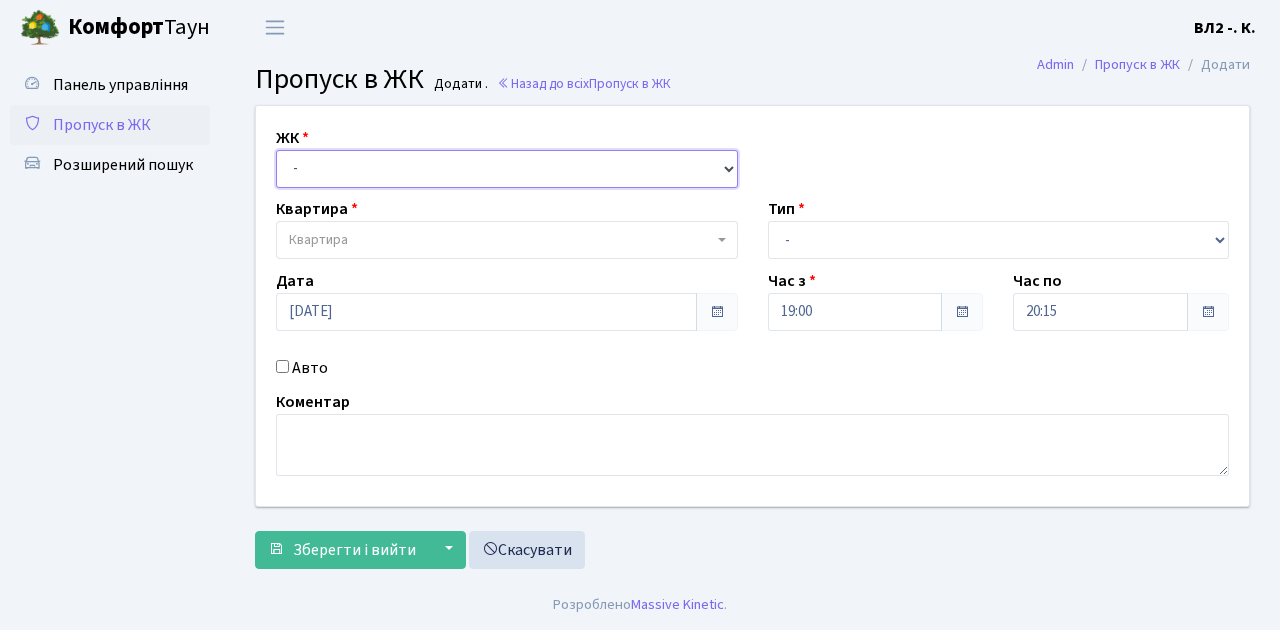 select on "317" 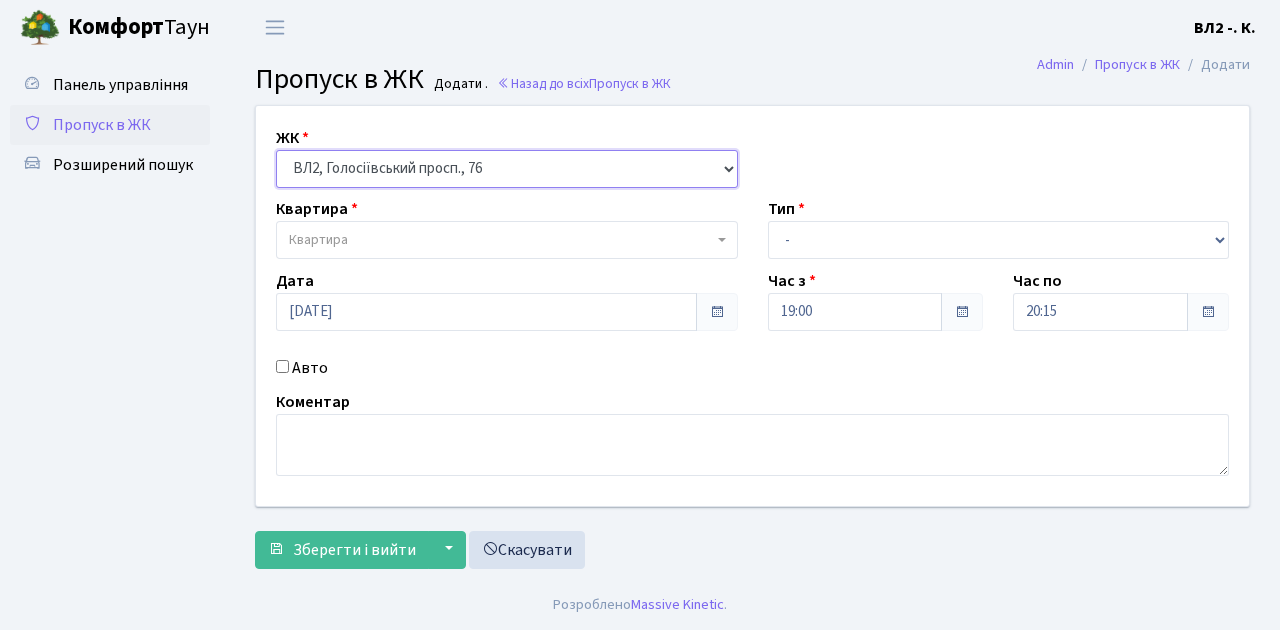click on "-
ВЛ1, [CITY], [STREET], [HOUSE_NUMBER]/[APARTMENT_NUMBER]
ВЛ2, [STREET], [HOUSE_NUMBER]
ВЛ3, [STREET], [HOUSE_NUMBER]/[APARTMENT_NUMBER]" at bounding box center [507, 169] 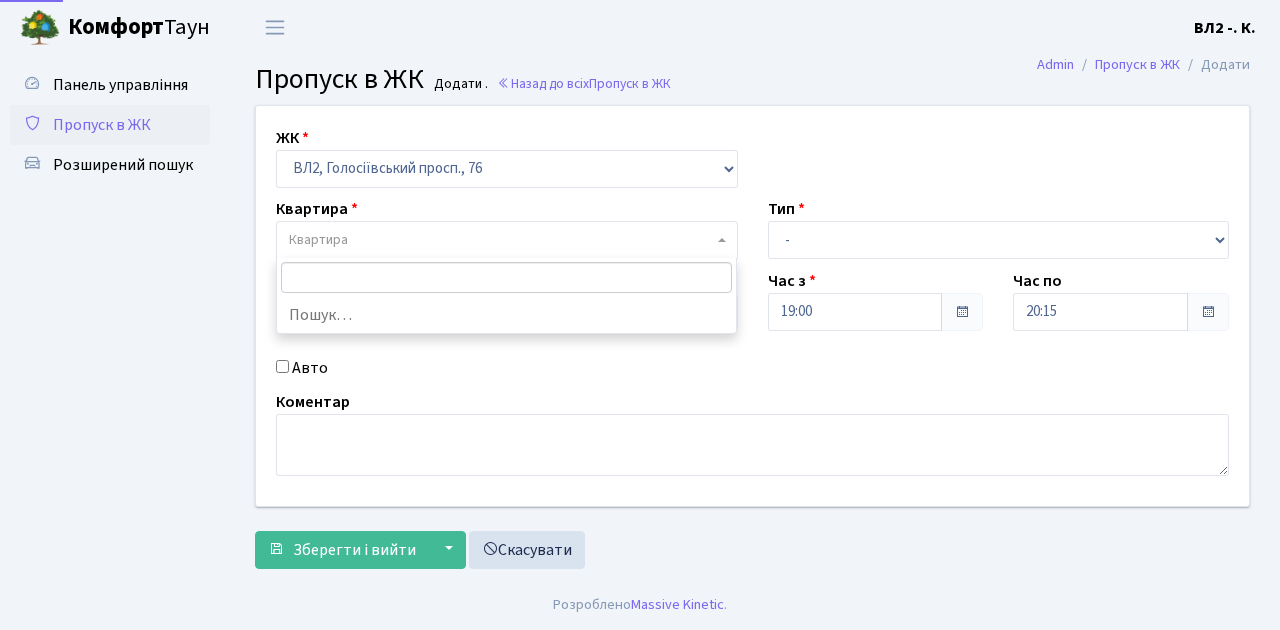 click at bounding box center (722, 240) 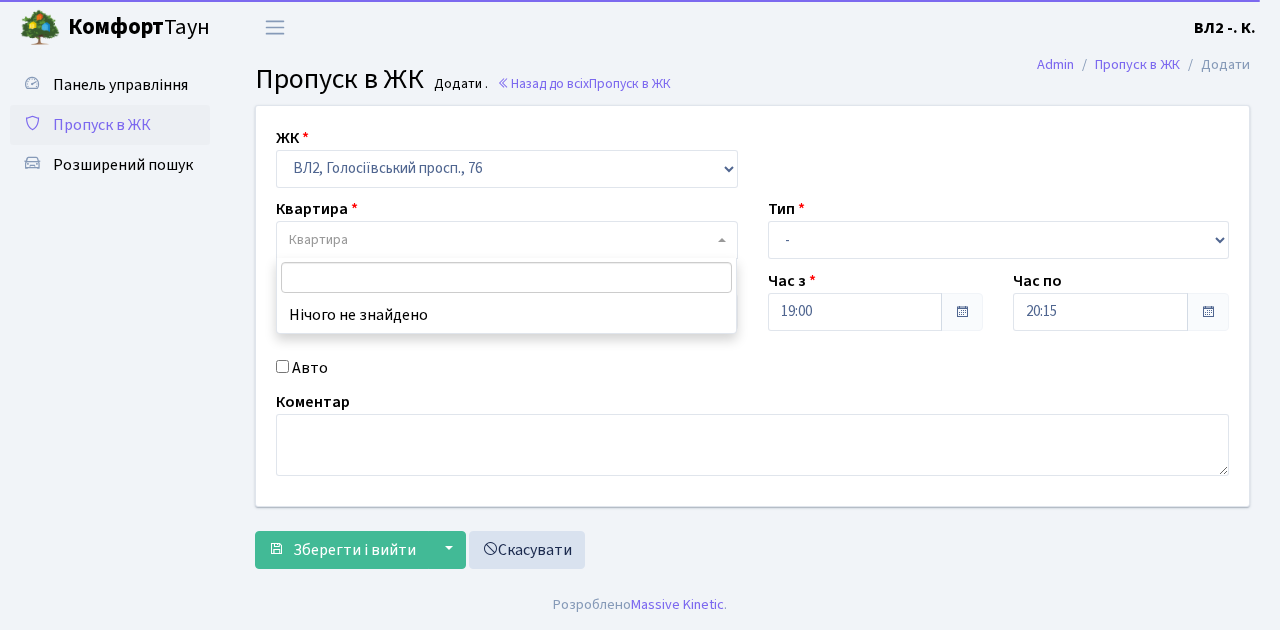 type on "5" 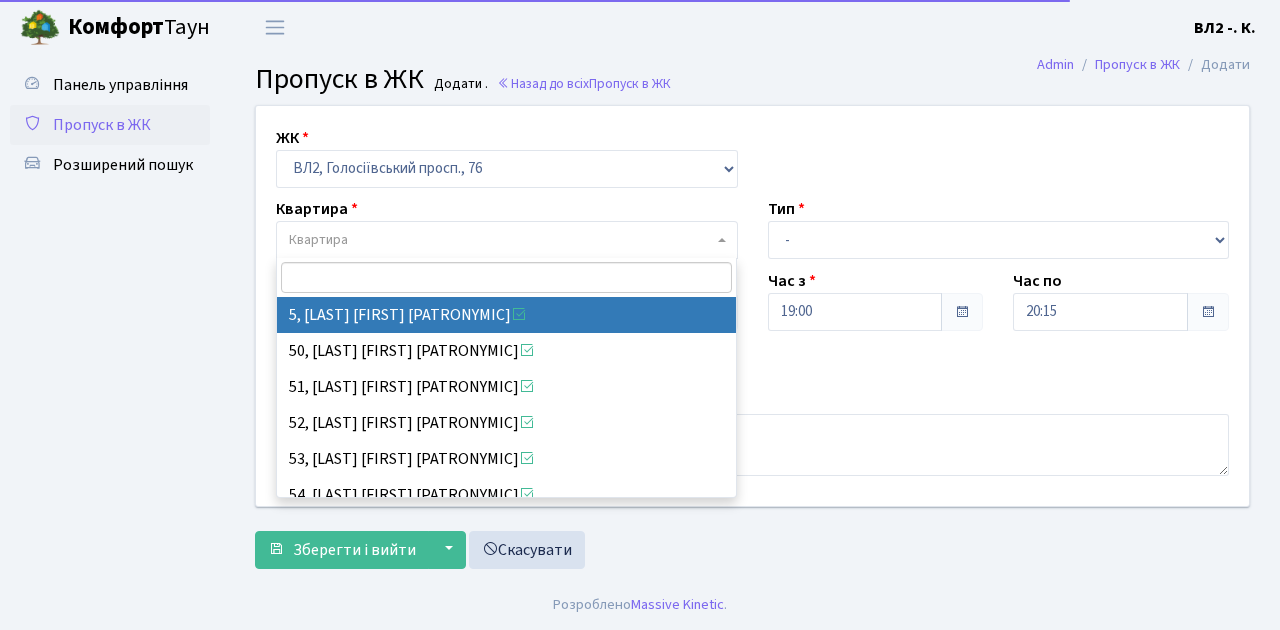 select on "37954" 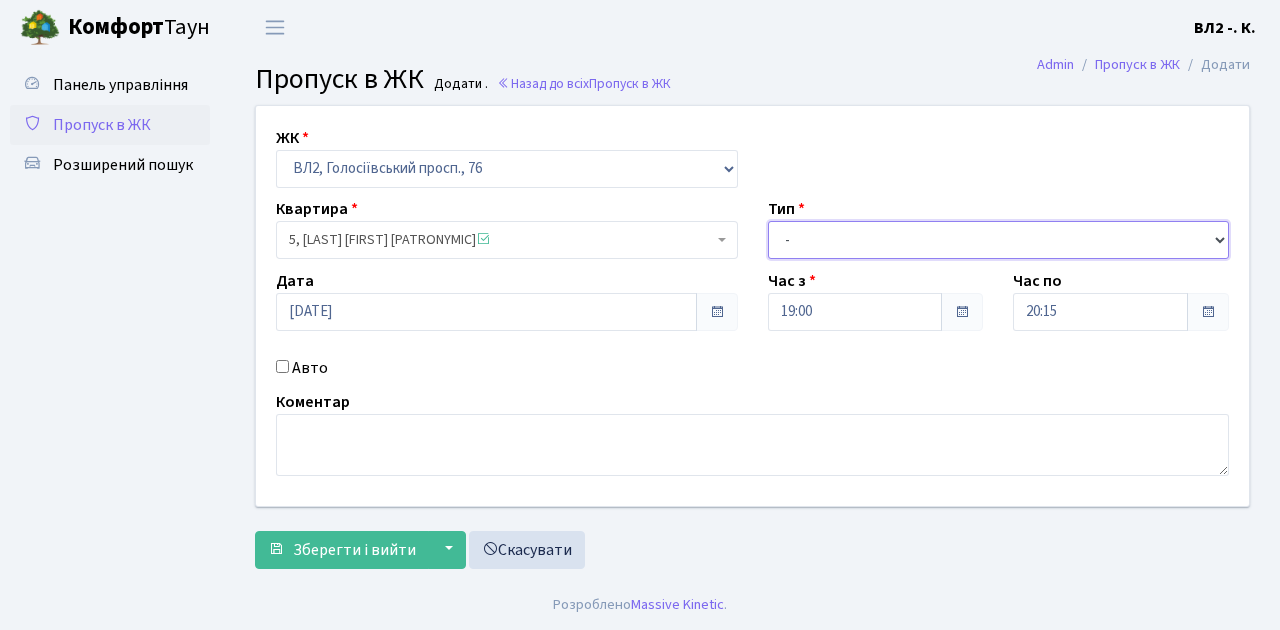 click on "-
Доставка
Таксі
Гості
Сервіс" at bounding box center (999, 240) 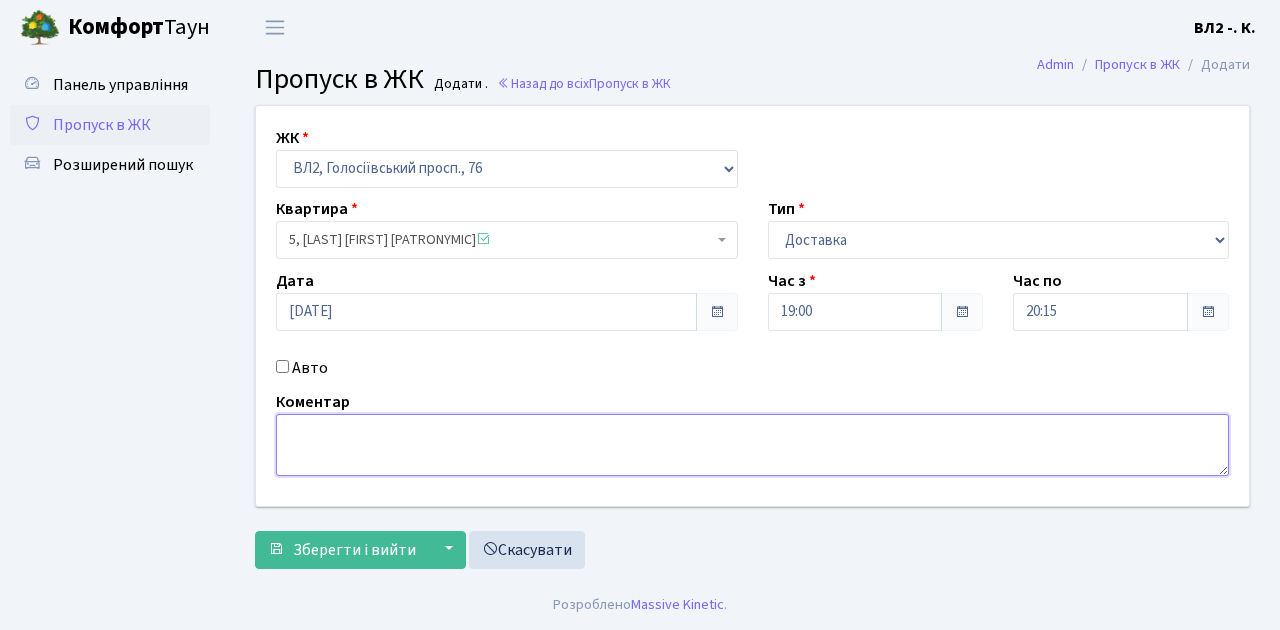 click at bounding box center [752, 445] 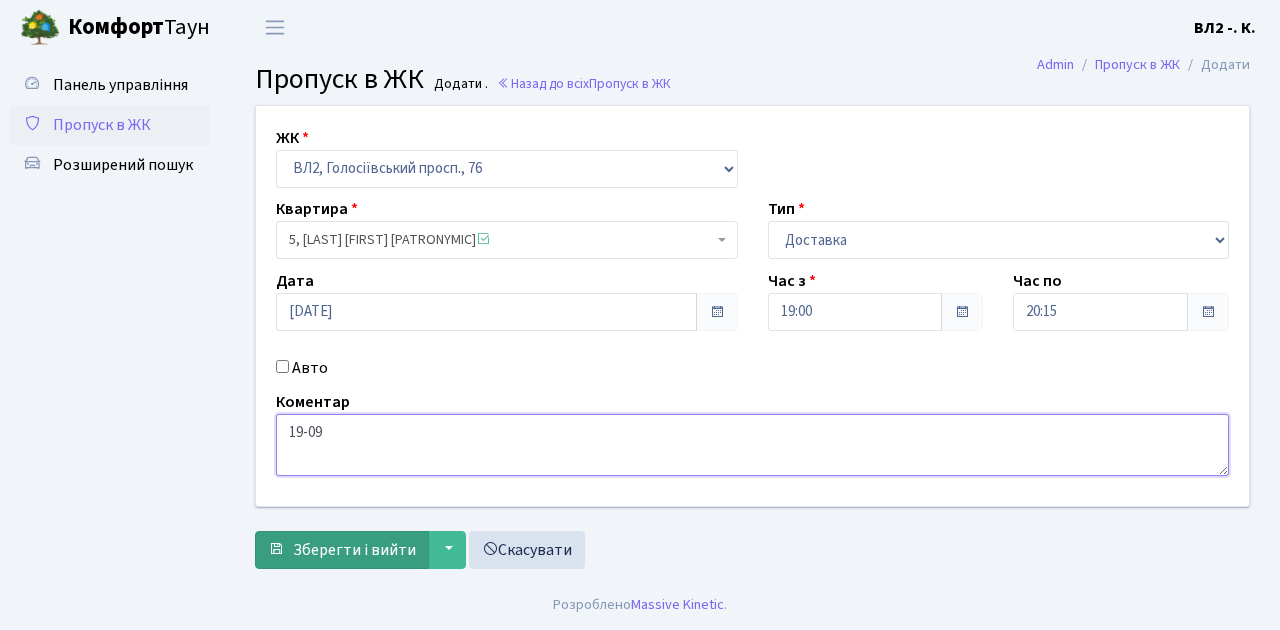 type on "19-09" 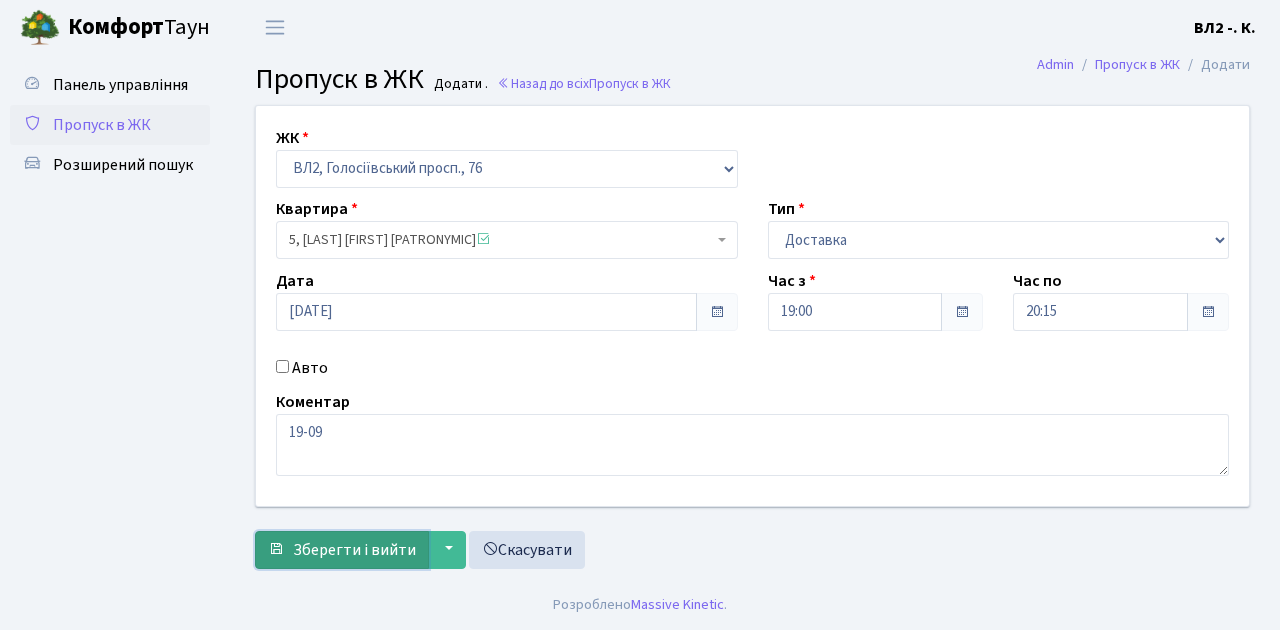 click on "Зберегти і вийти" at bounding box center (354, 550) 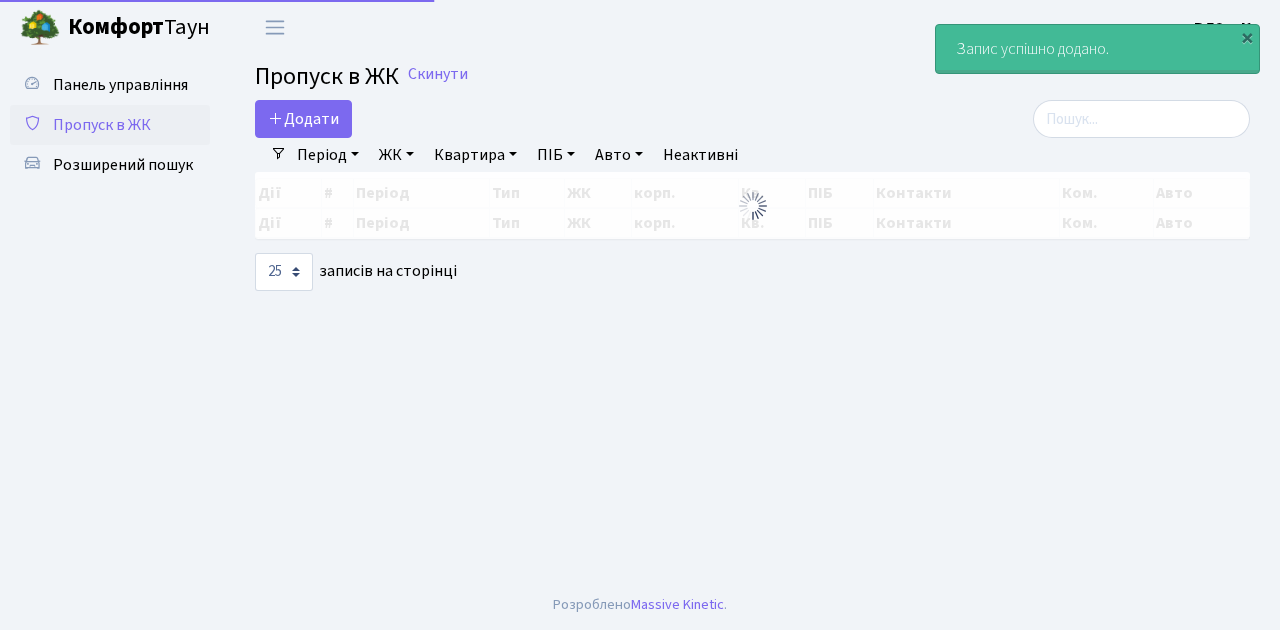 select on "25" 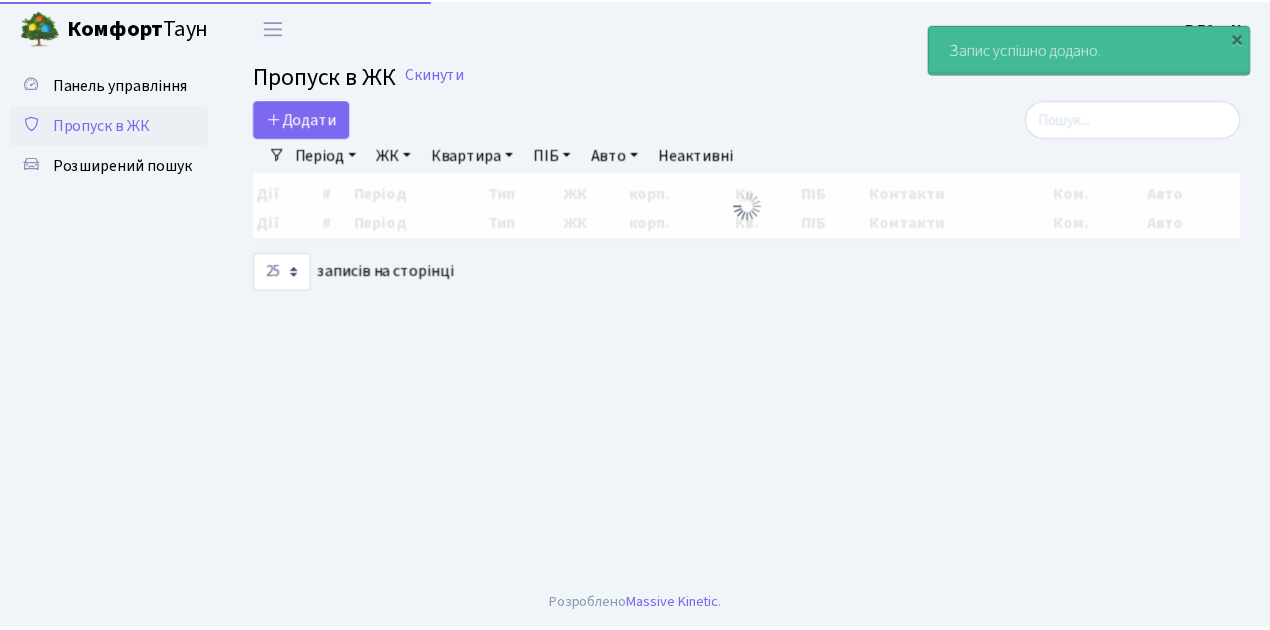 scroll, scrollTop: 0, scrollLeft: 0, axis: both 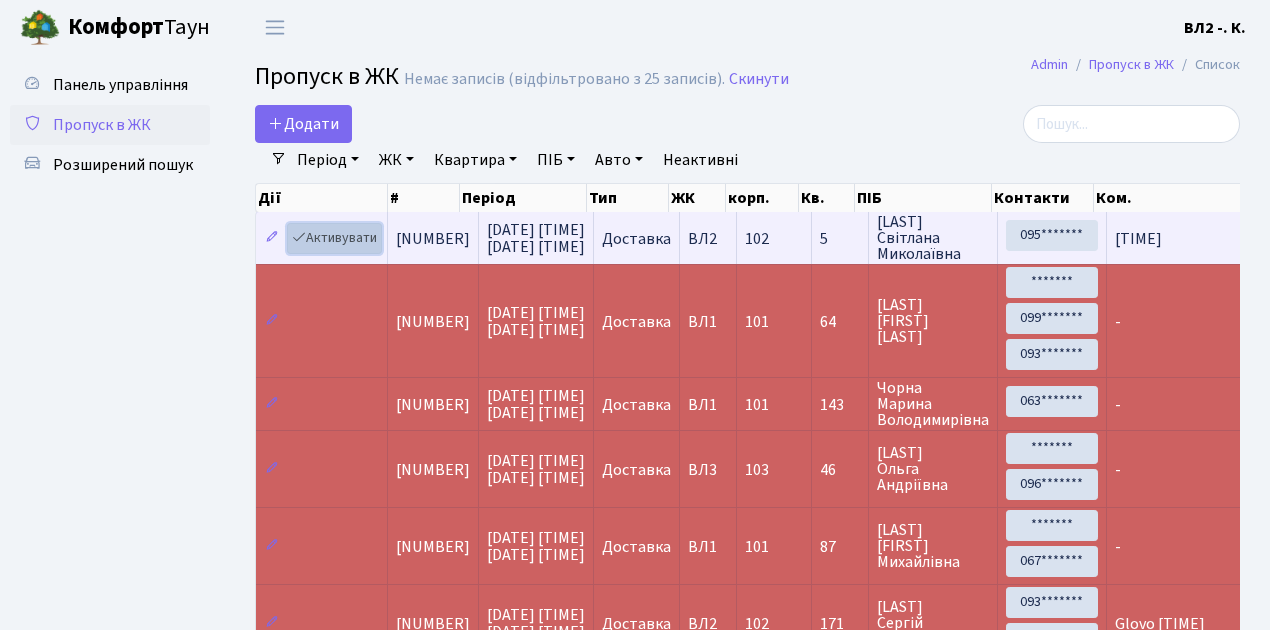 click on "Активувати" at bounding box center (334, 238) 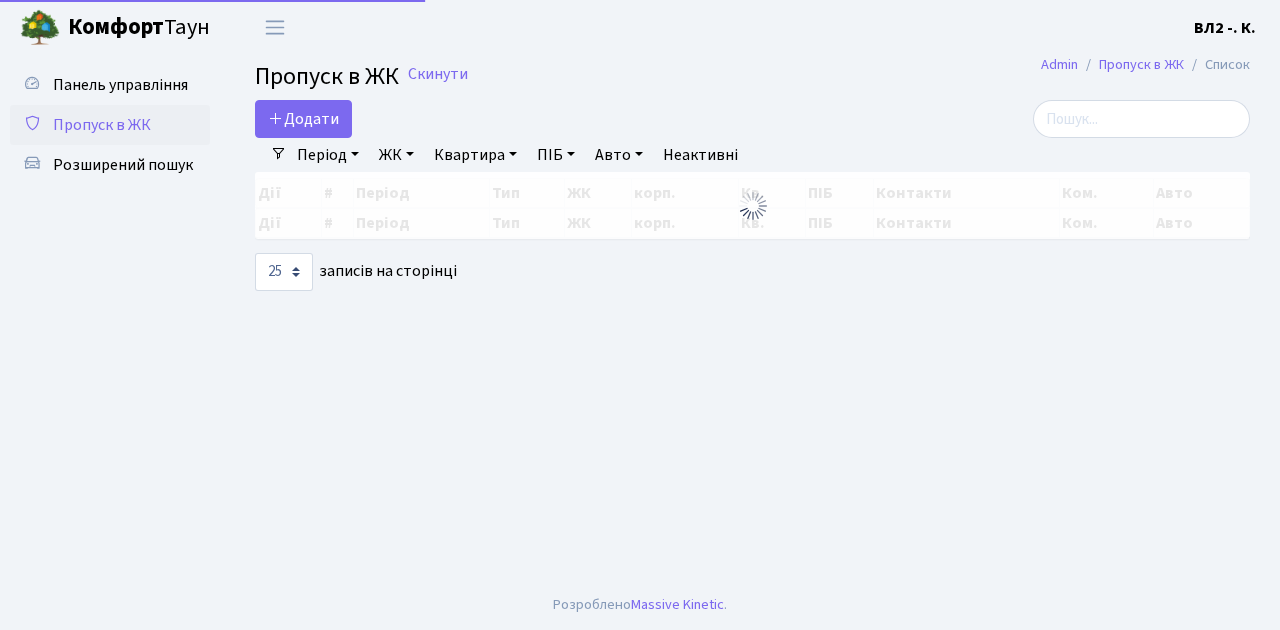 select on "25" 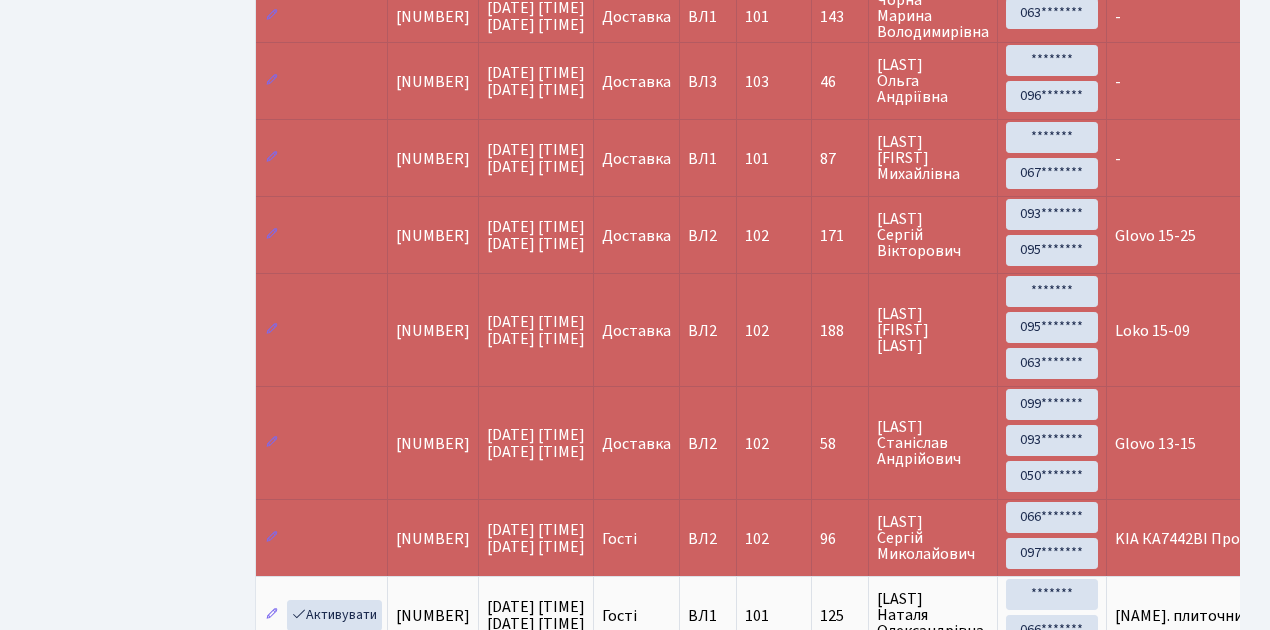 scroll, scrollTop: 400, scrollLeft: 0, axis: vertical 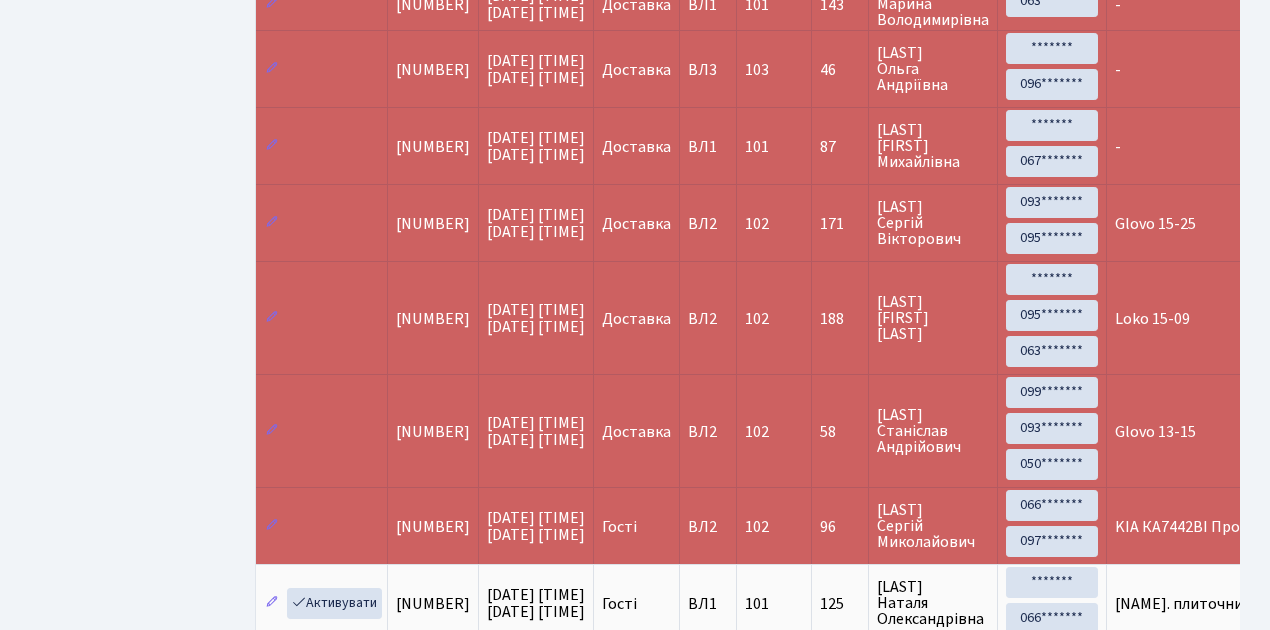 click on "102" at bounding box center (774, 525) 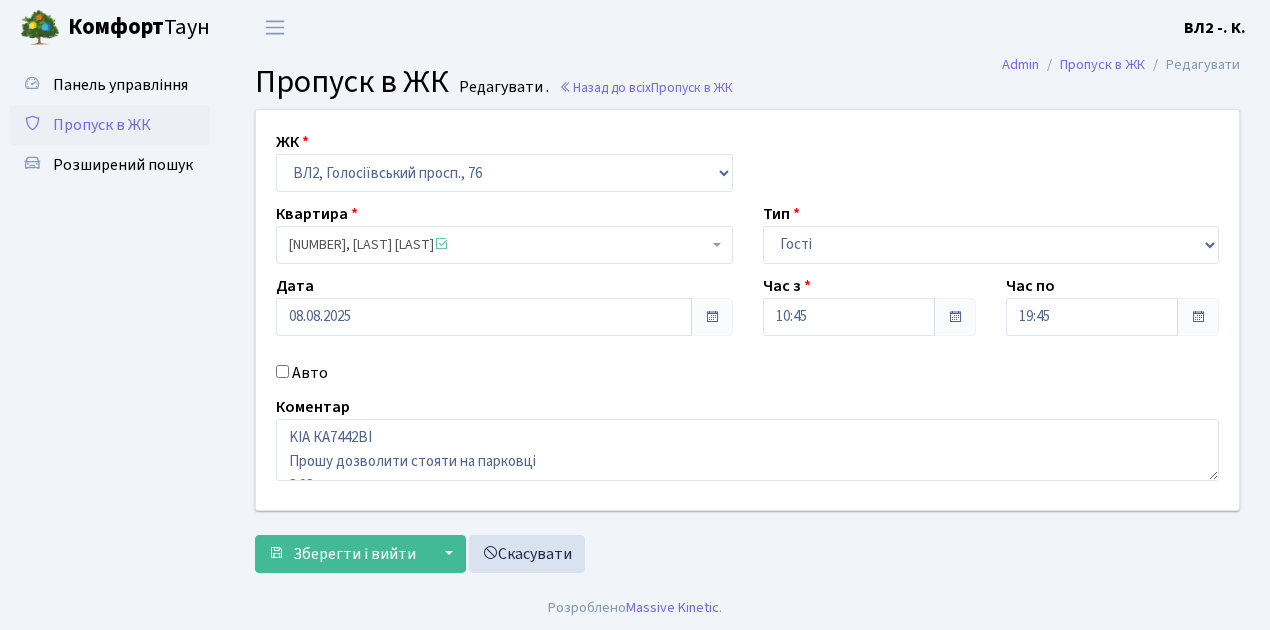 scroll, scrollTop: 0, scrollLeft: 0, axis: both 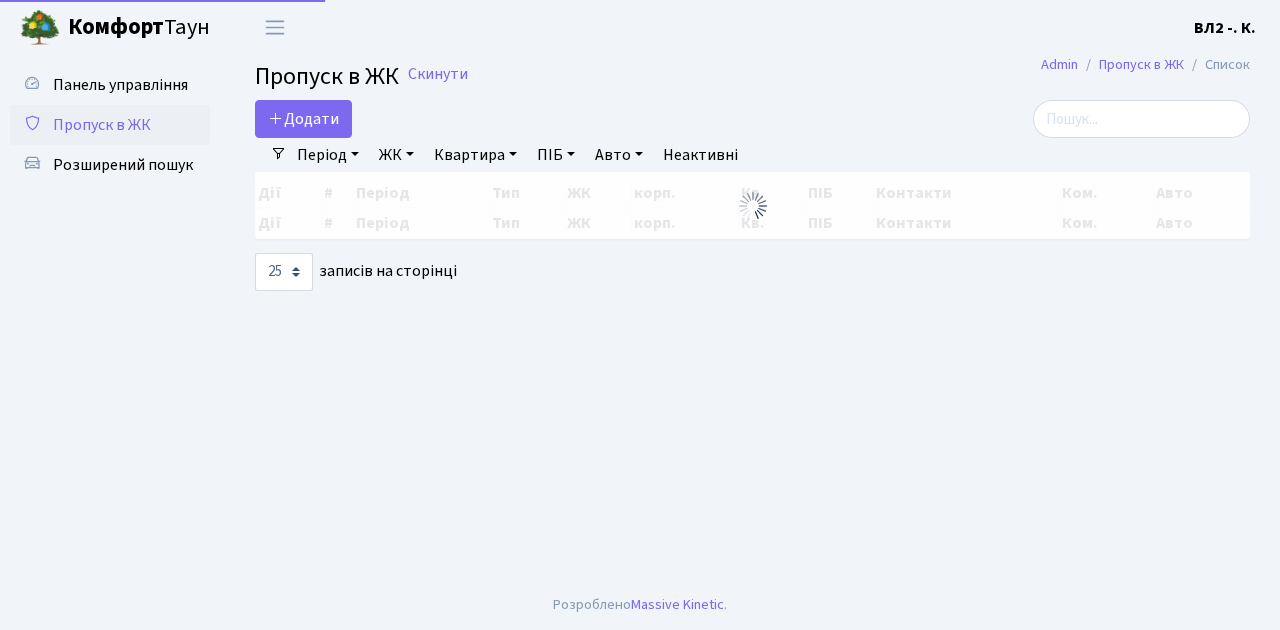 select on "25" 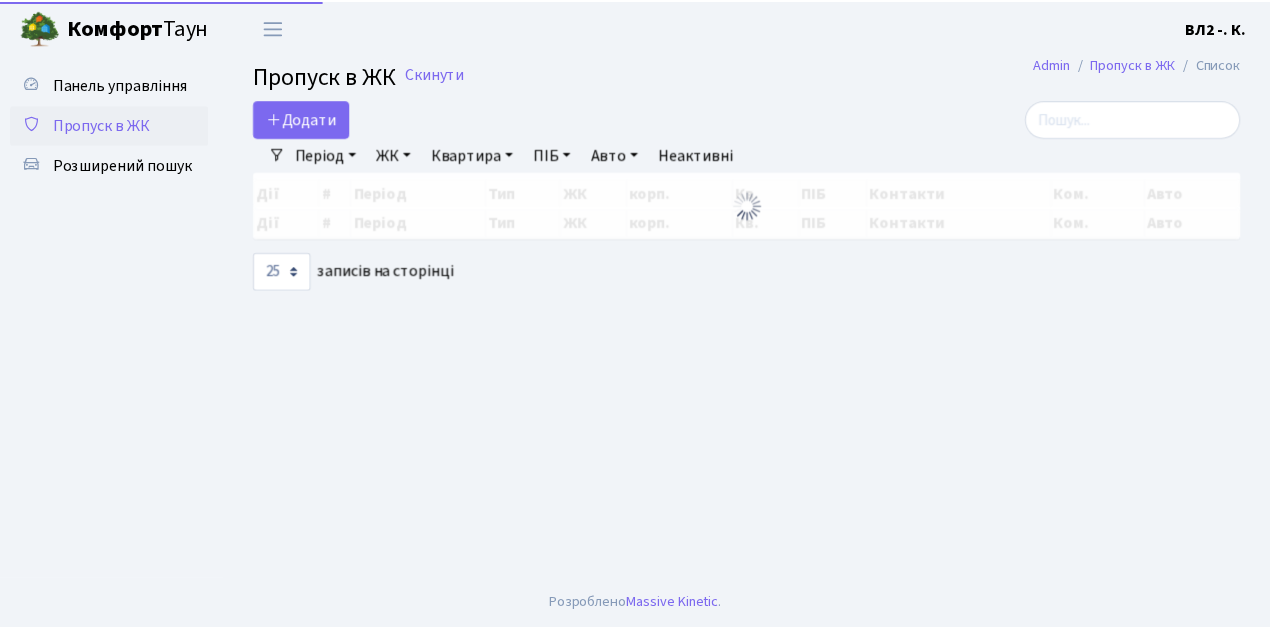 scroll, scrollTop: 0, scrollLeft: 0, axis: both 